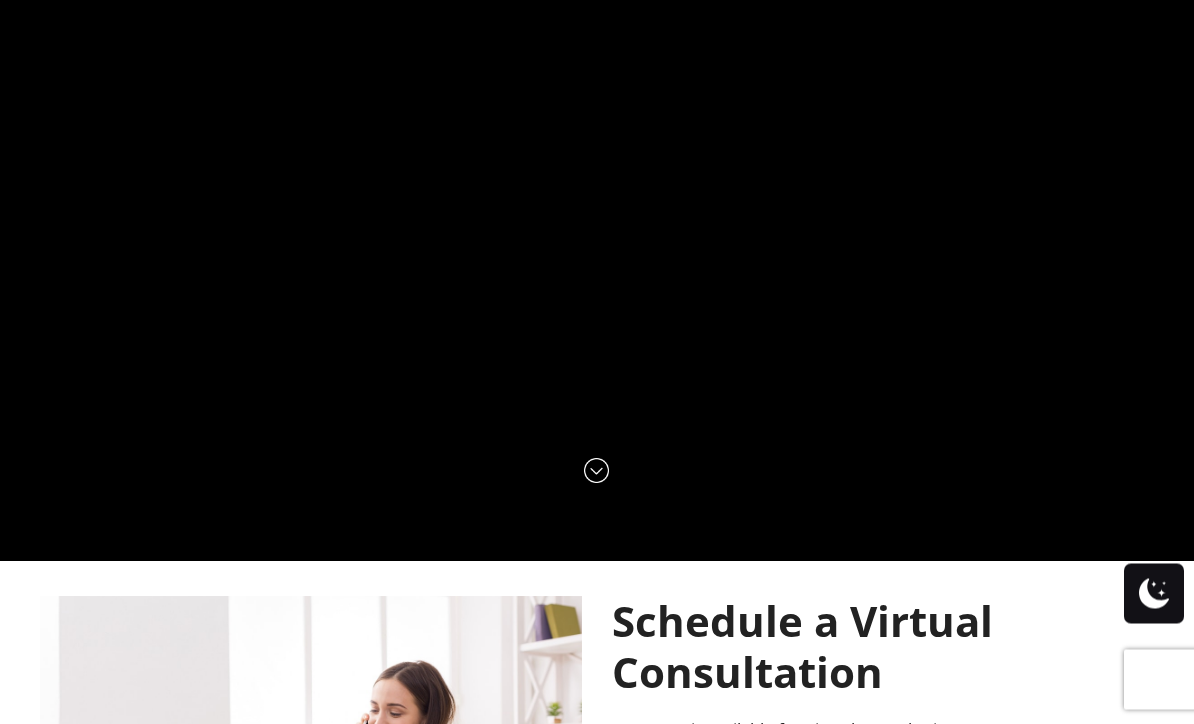 scroll, scrollTop: 0, scrollLeft: 0, axis: both 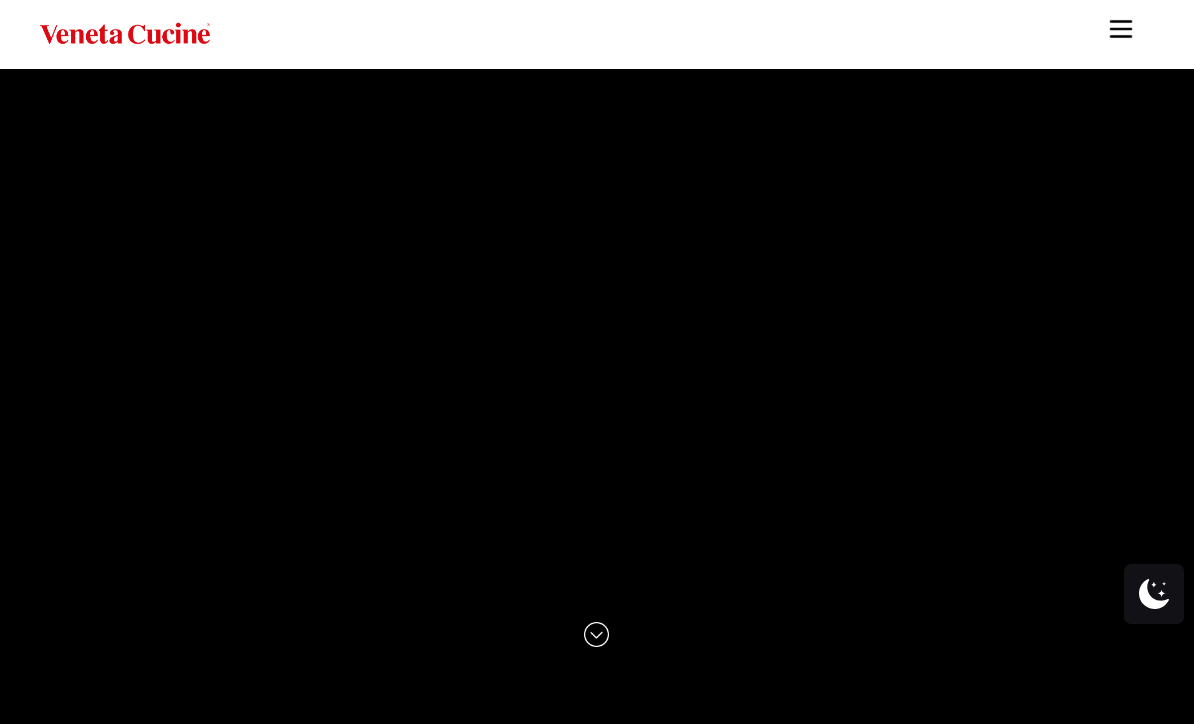 click at bounding box center (1121, 29) 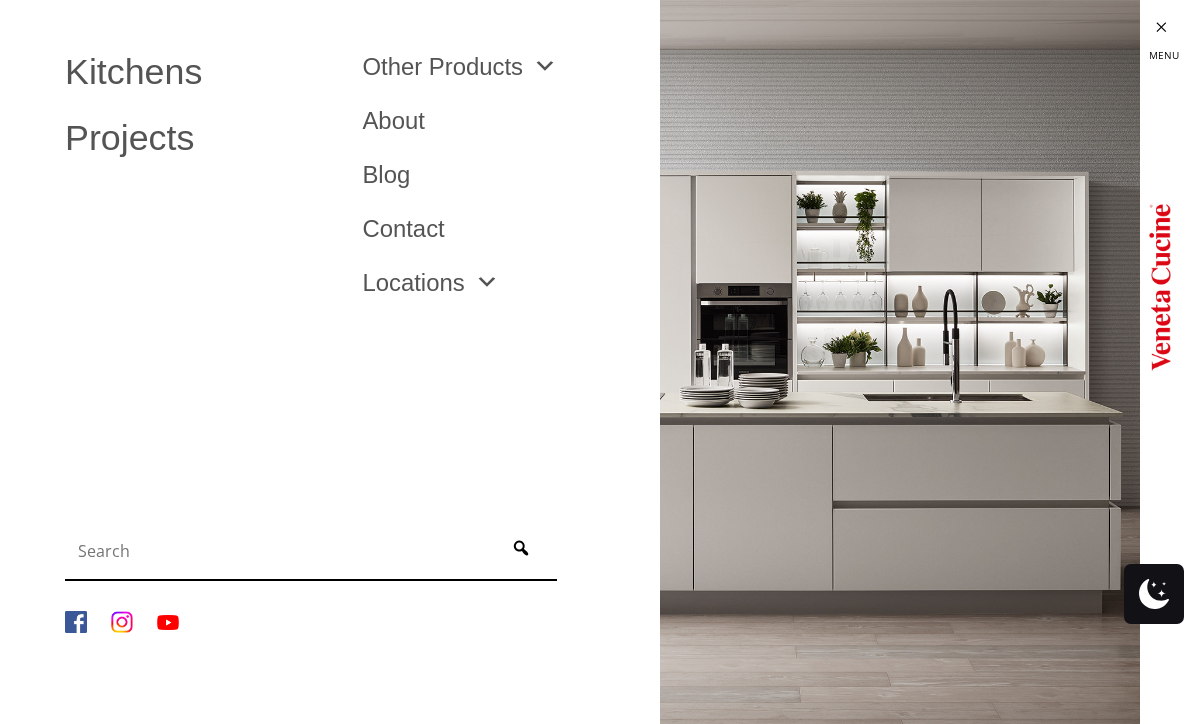 click on "Kitchens" at bounding box center (198, 73) 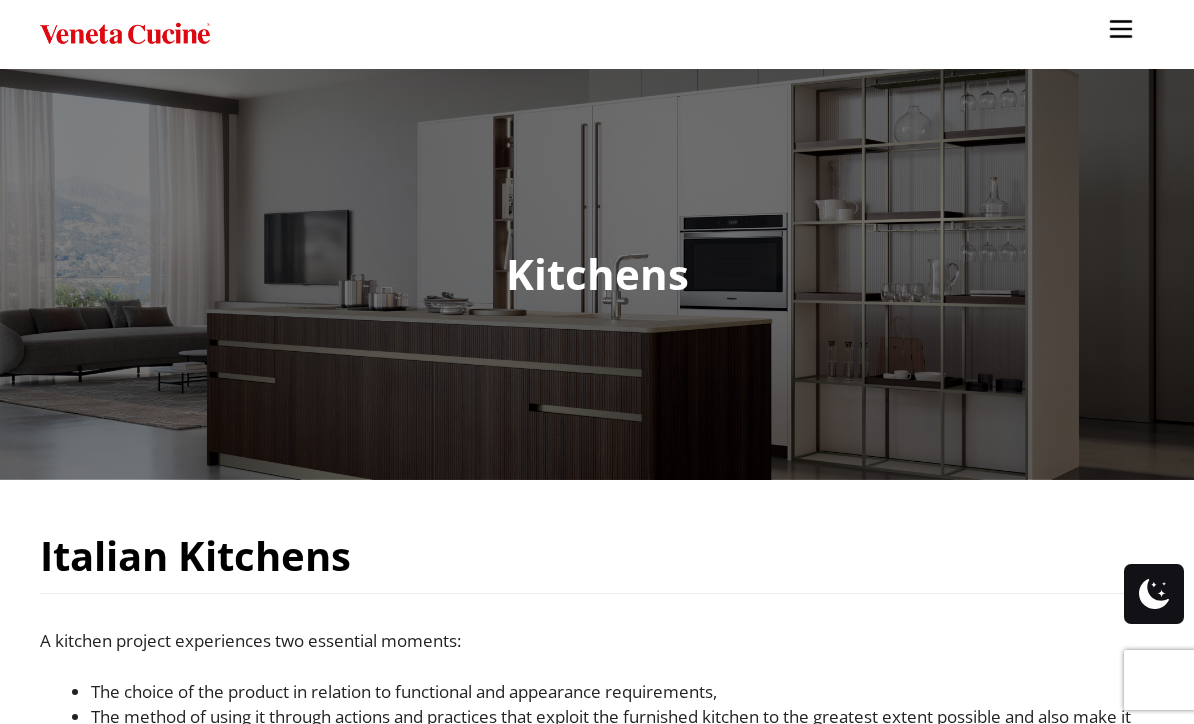 scroll, scrollTop: 0, scrollLeft: 0, axis: both 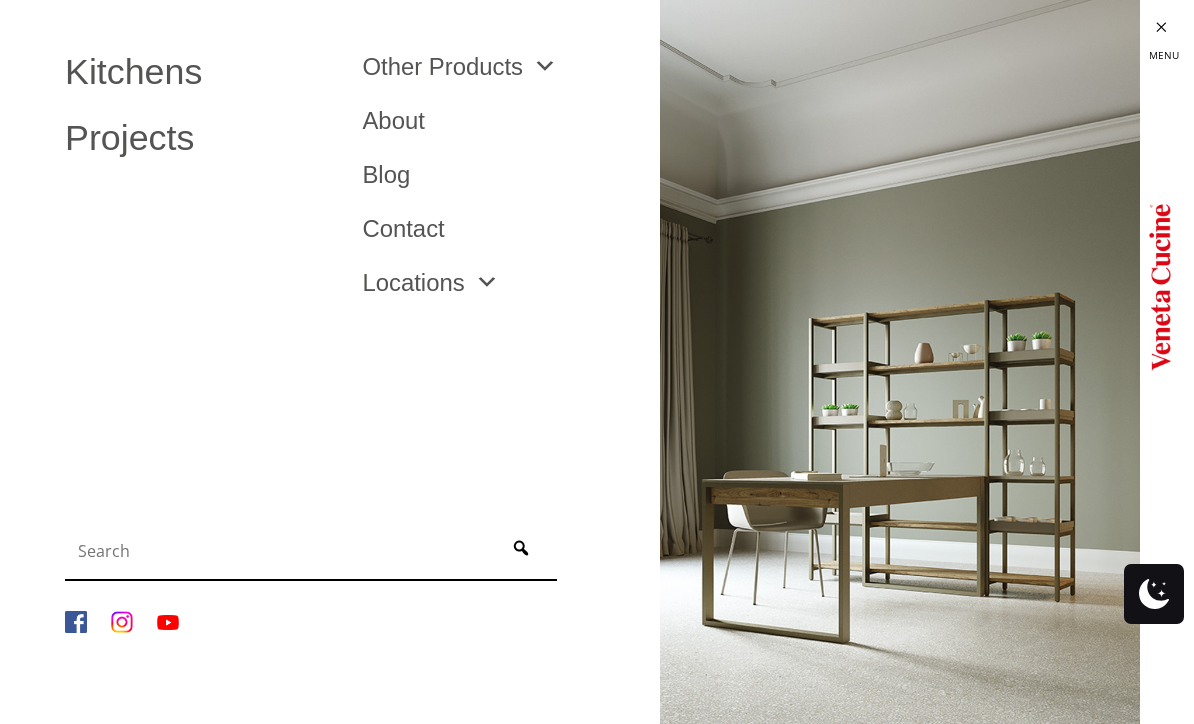 click at bounding box center [540, 67] 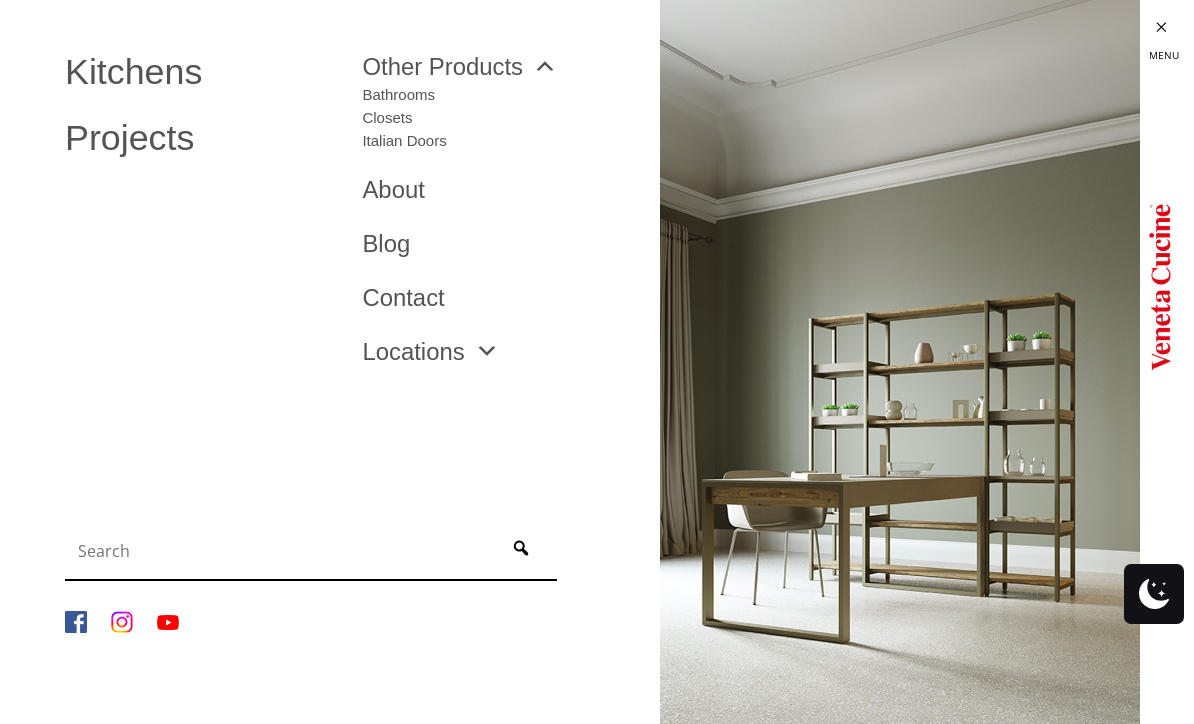 click on "Italian Doors" at bounding box center (404, 136) 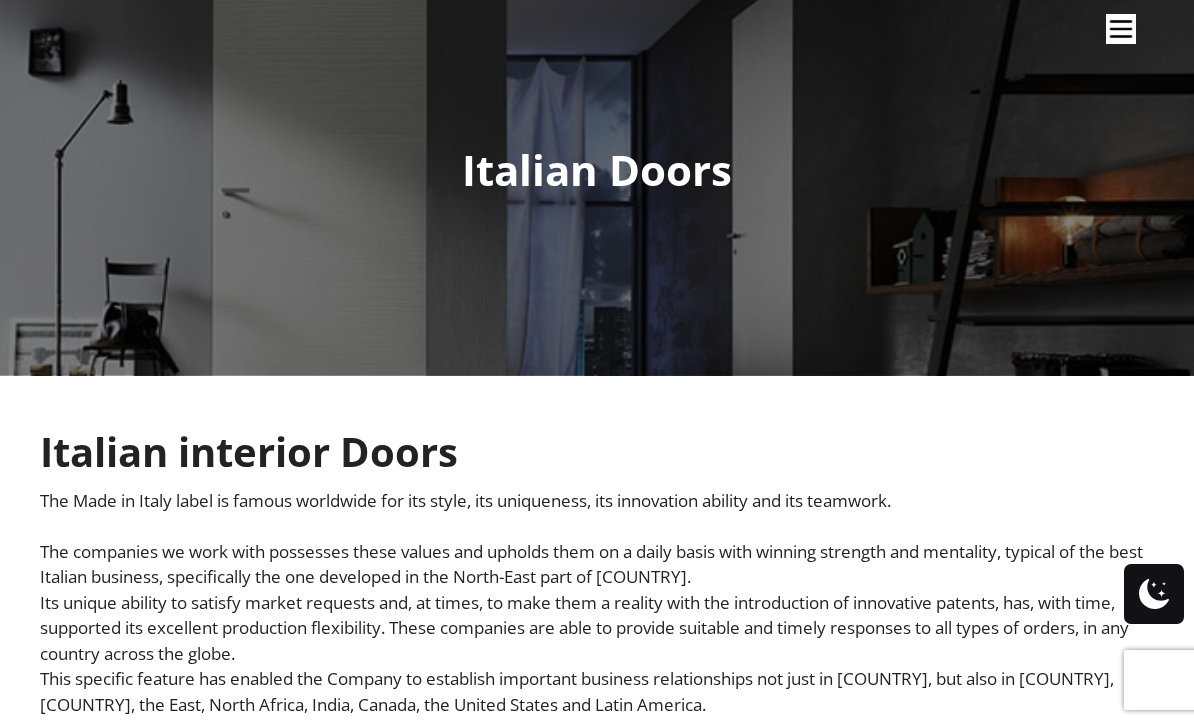 scroll, scrollTop: 0, scrollLeft: 0, axis: both 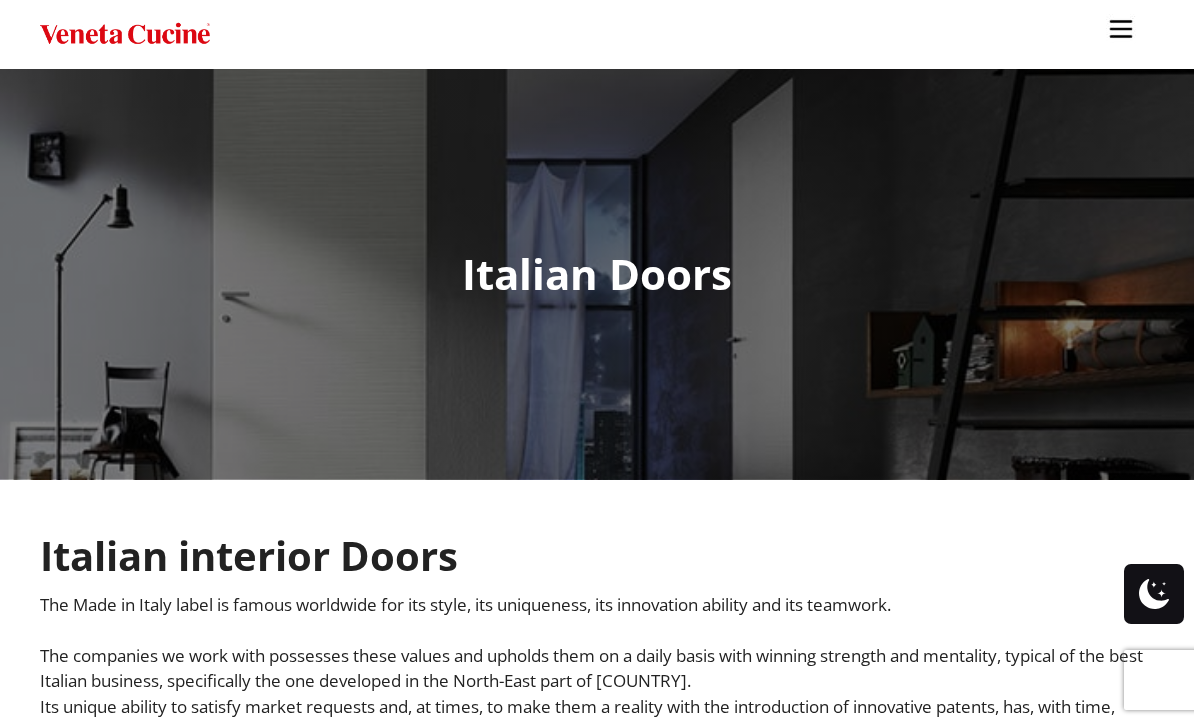 click at bounding box center (1121, 29) 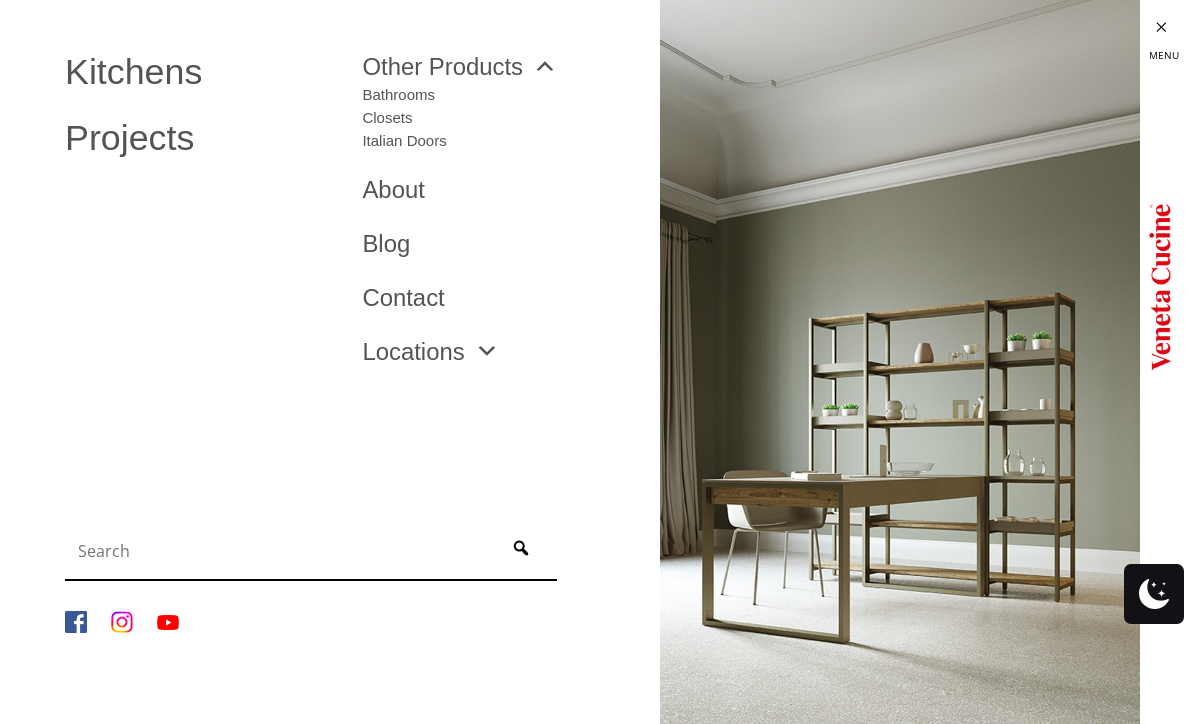 click on "Bathrooms" at bounding box center (404, 90) 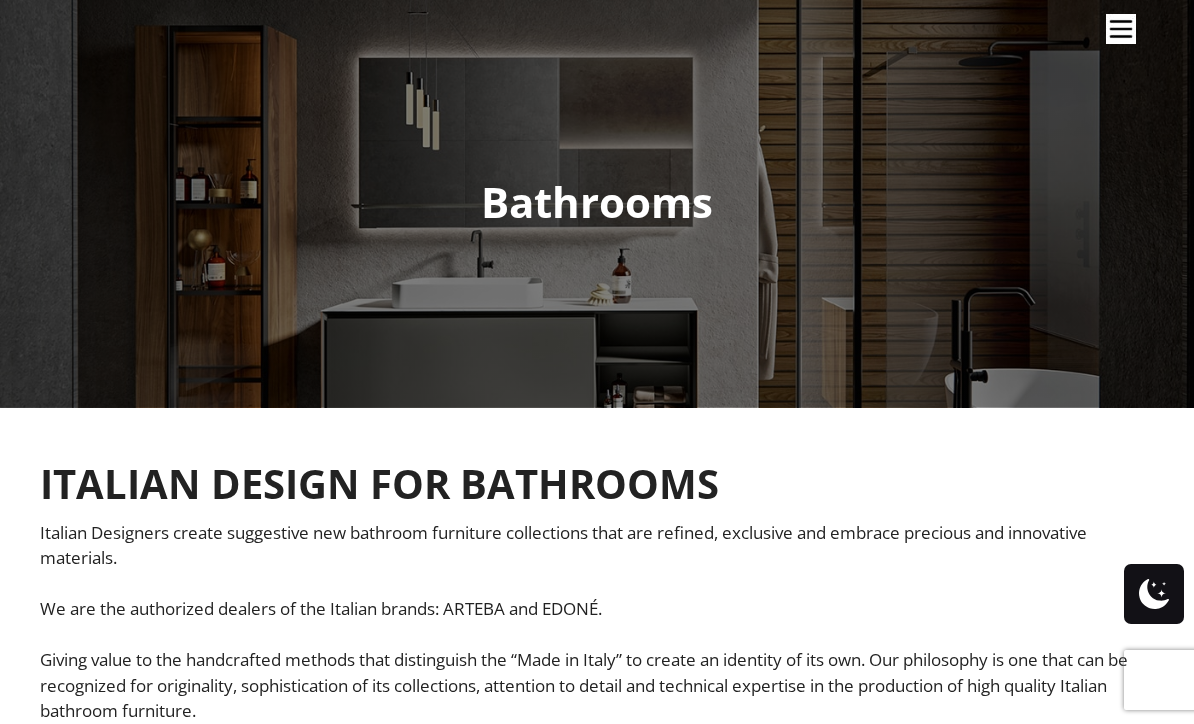 scroll, scrollTop: 0, scrollLeft: 0, axis: both 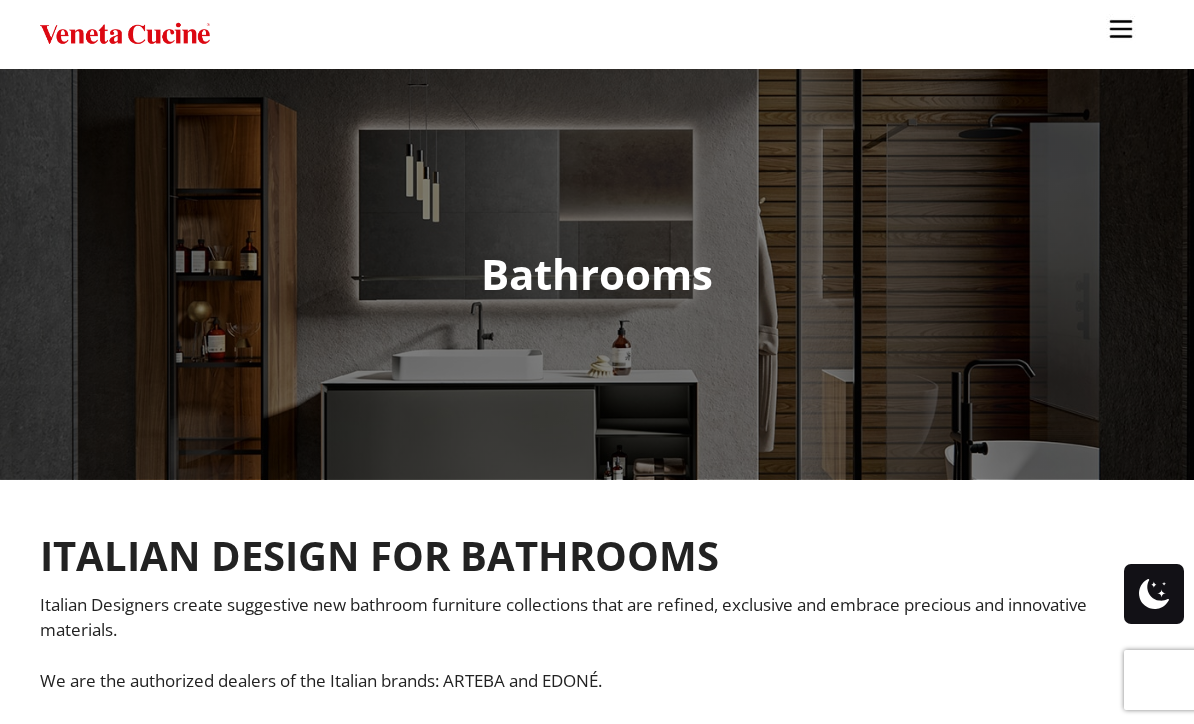 click at bounding box center [1121, 29] 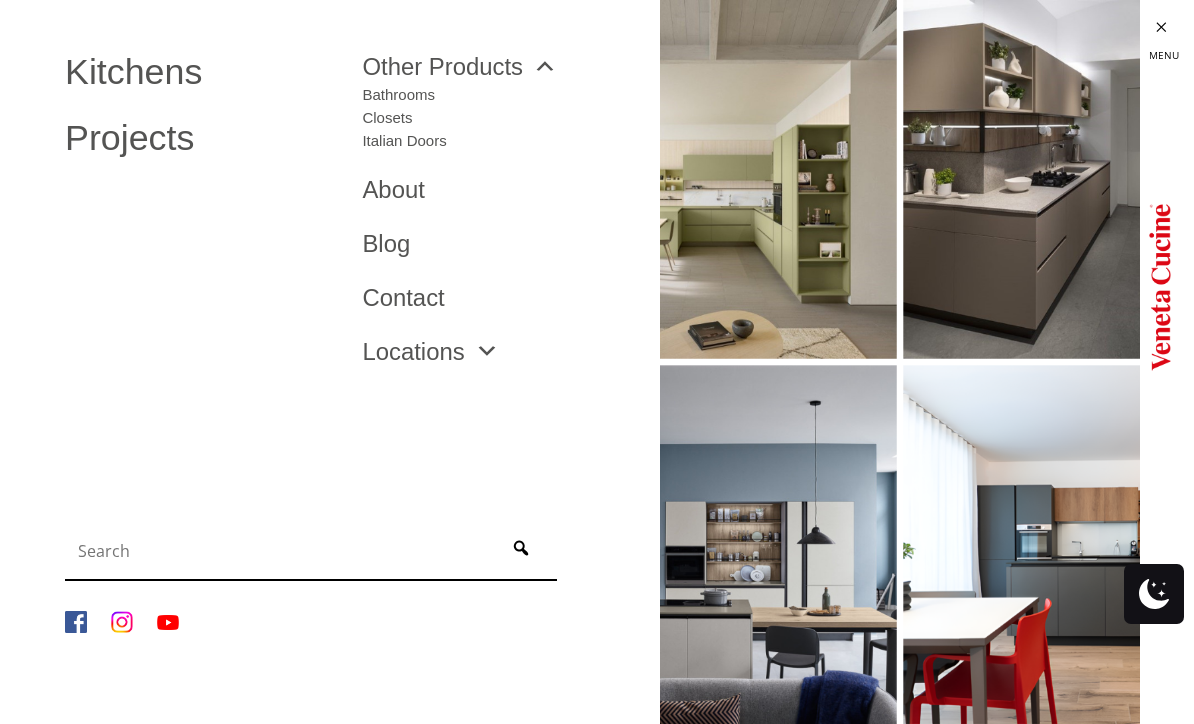 click on "Projects" at bounding box center (198, 139) 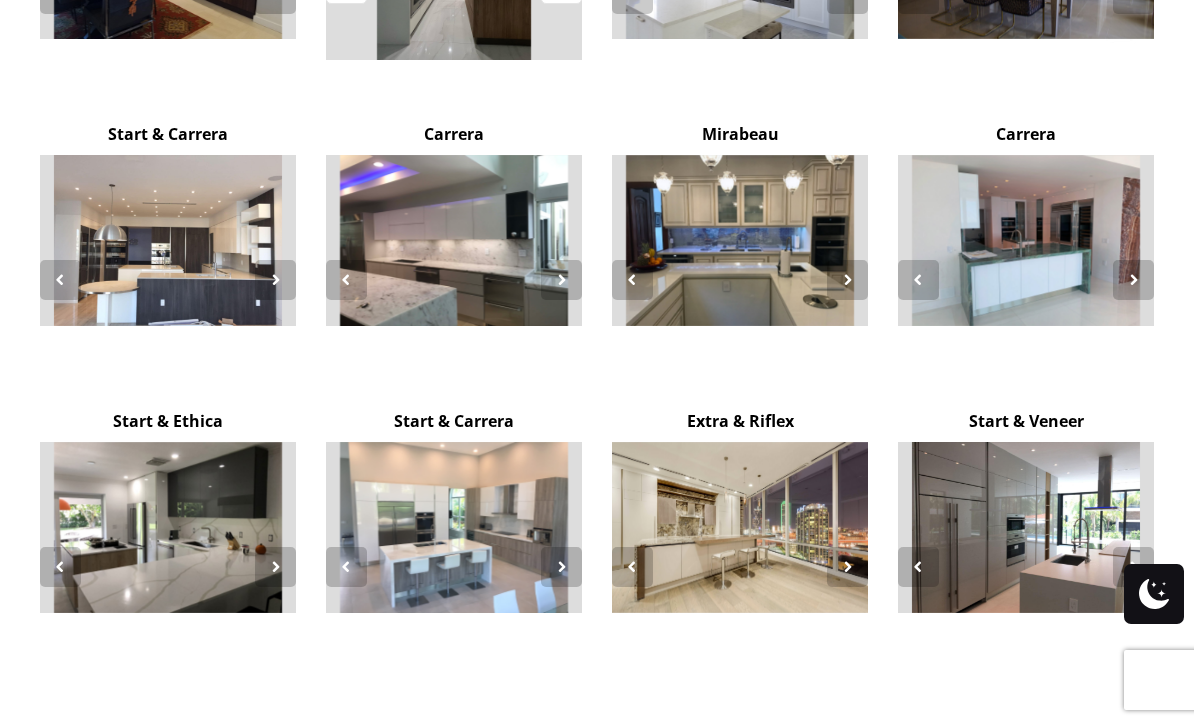 scroll, scrollTop: 3779, scrollLeft: 0, axis: vertical 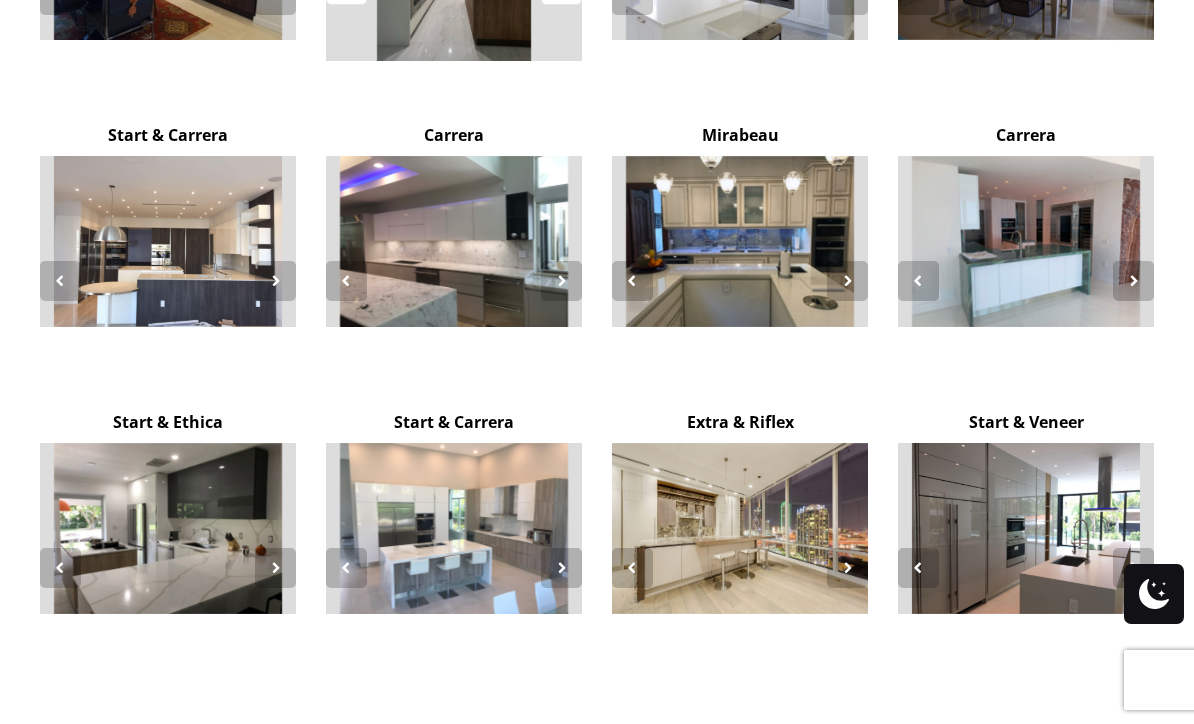 click at bounding box center (1133, 280) 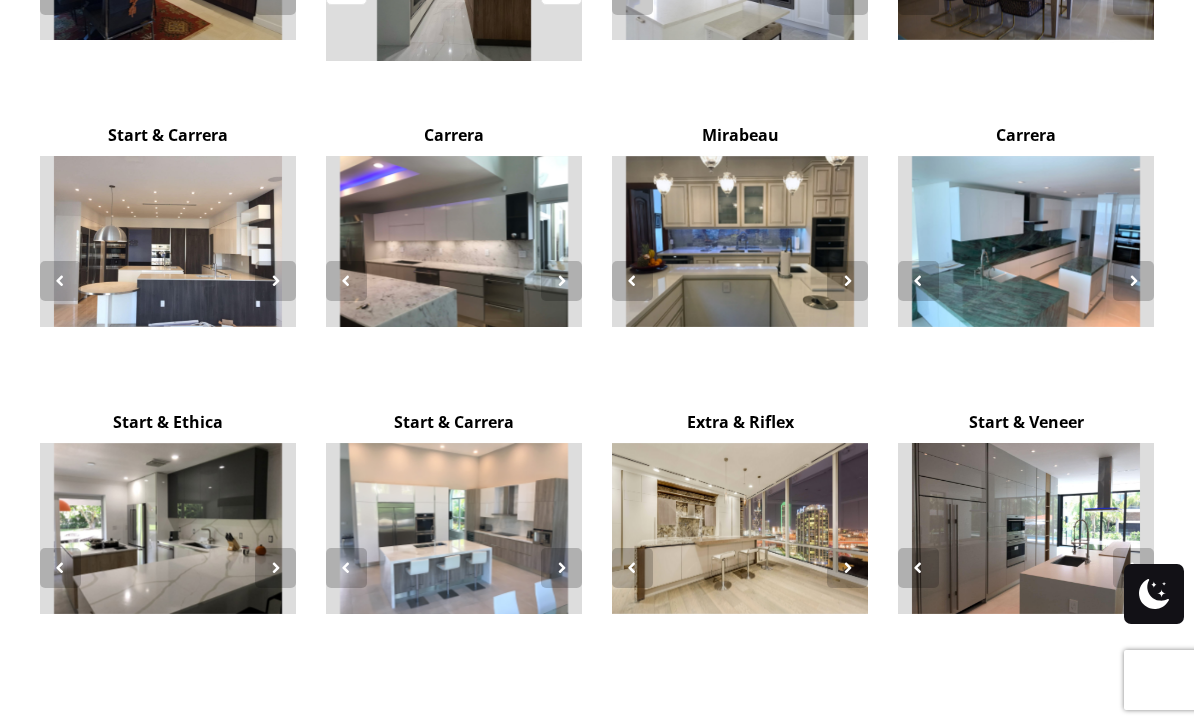 click at bounding box center [1133, 280] 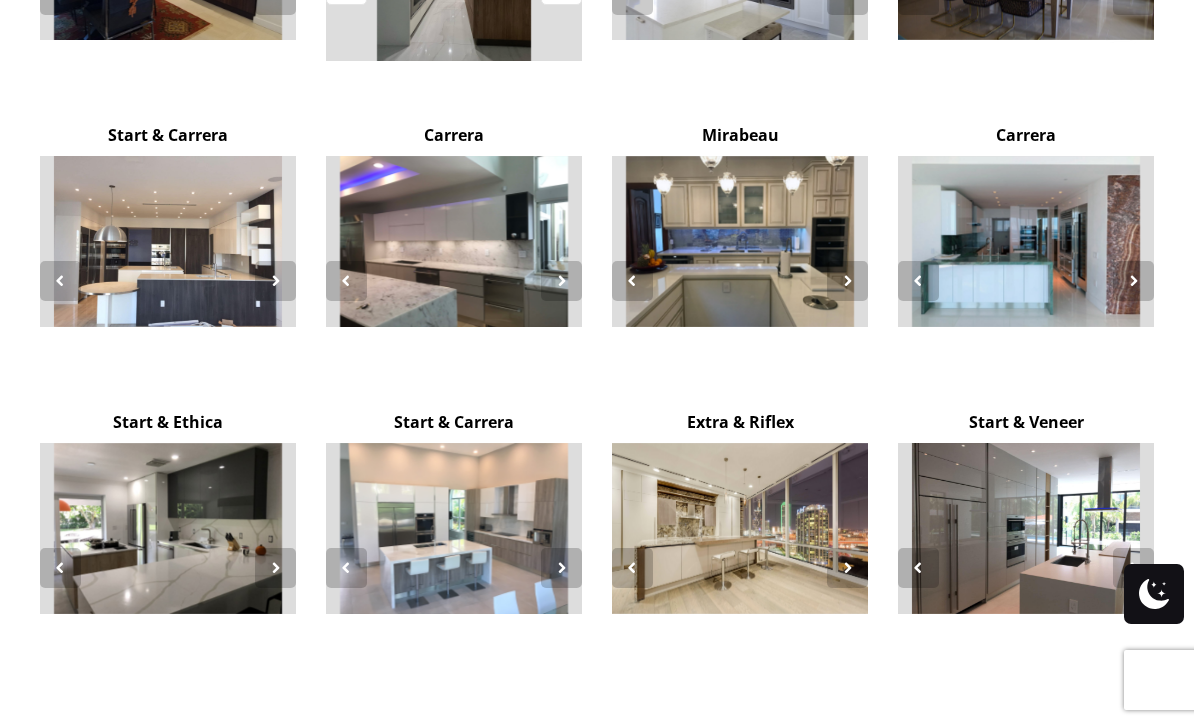 click at bounding box center (1133, 280) 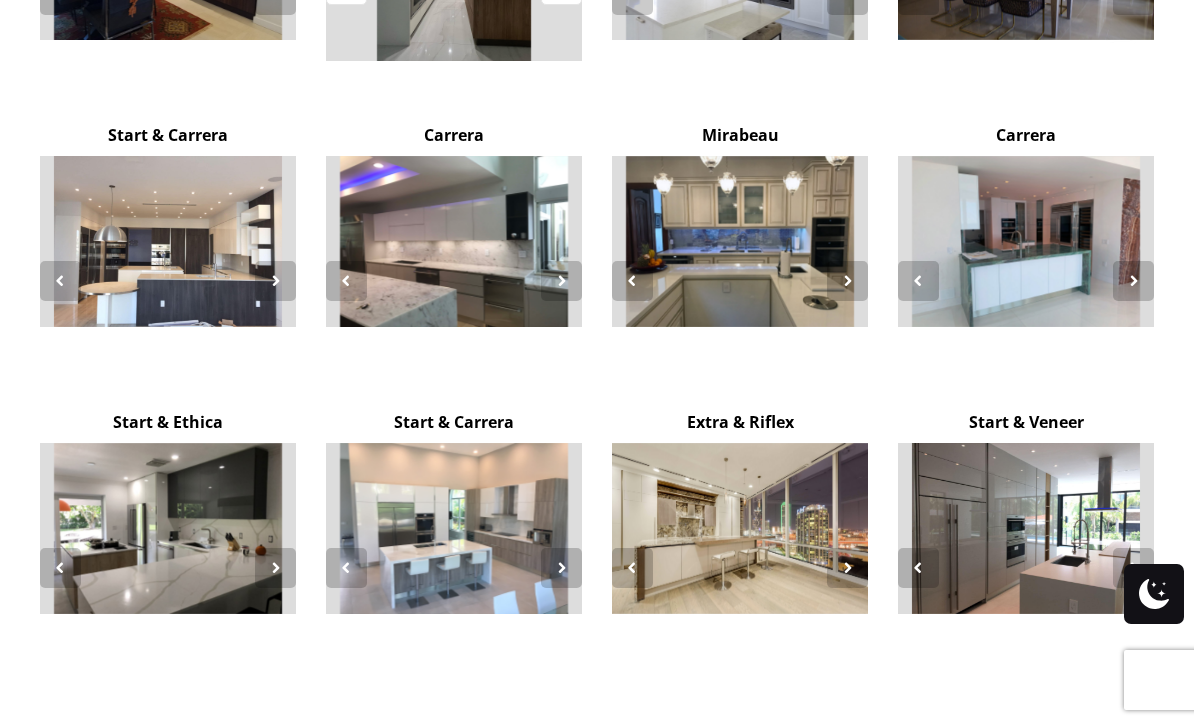 click at bounding box center (847, 280) 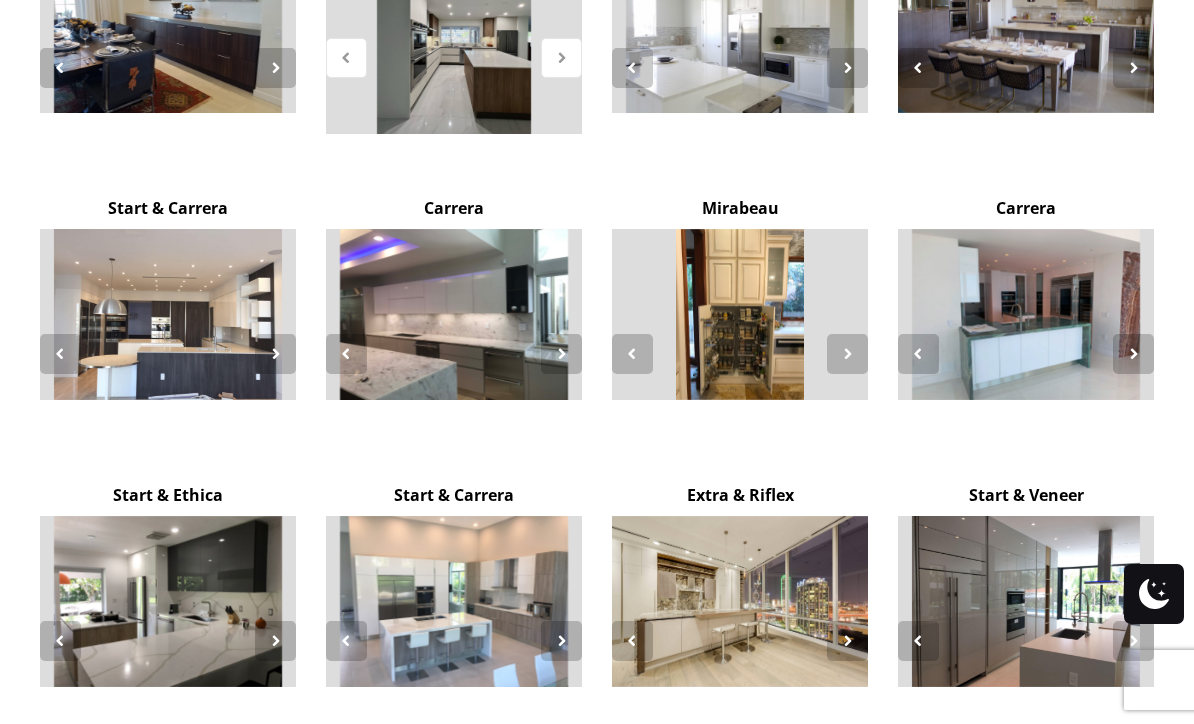 scroll, scrollTop: 3705, scrollLeft: 0, axis: vertical 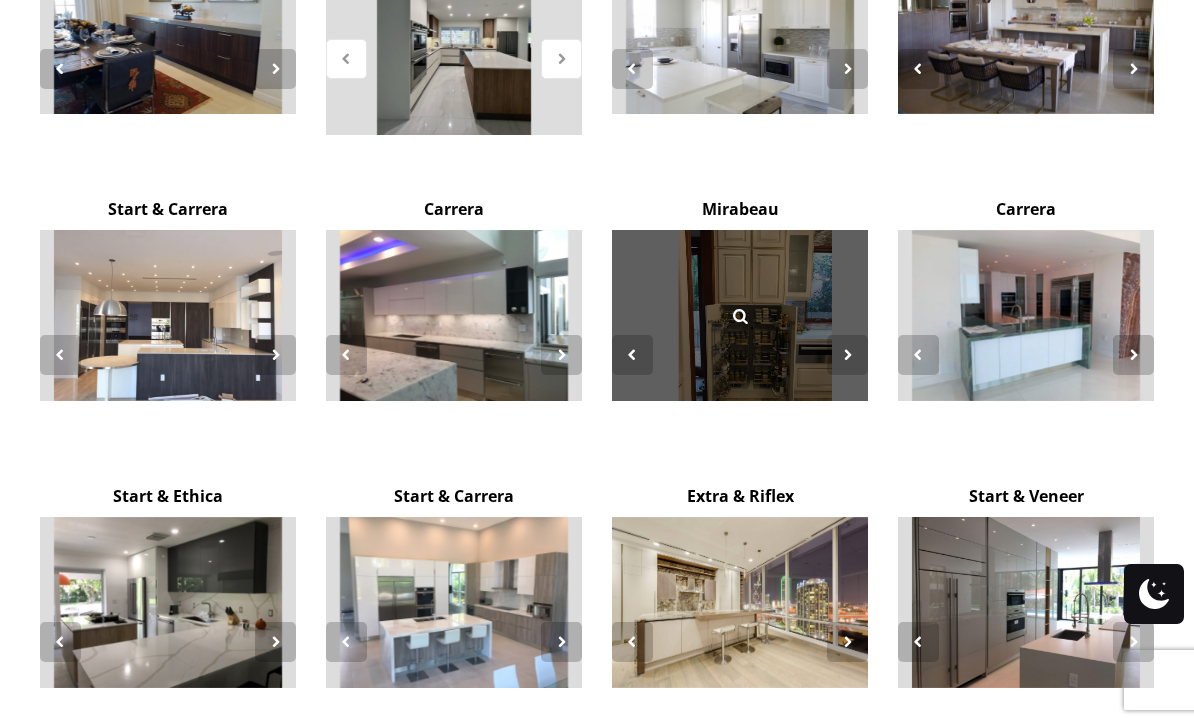 click at bounding box center (740, 315) 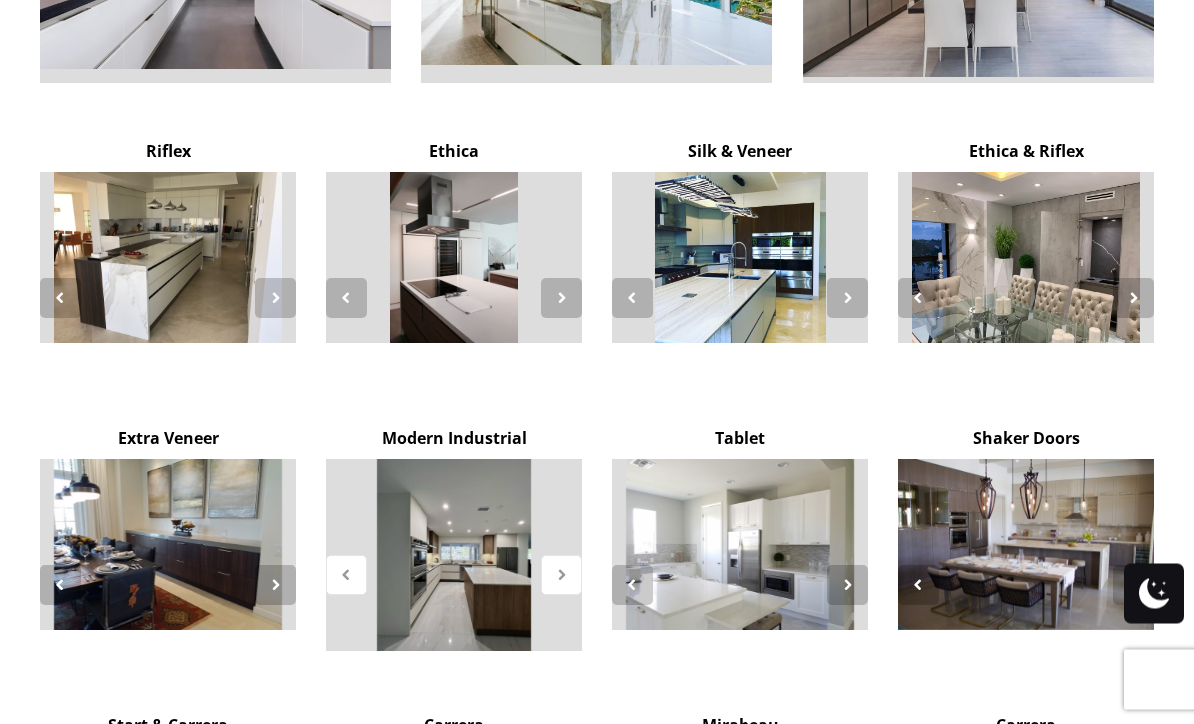 scroll, scrollTop: 3155, scrollLeft: 0, axis: vertical 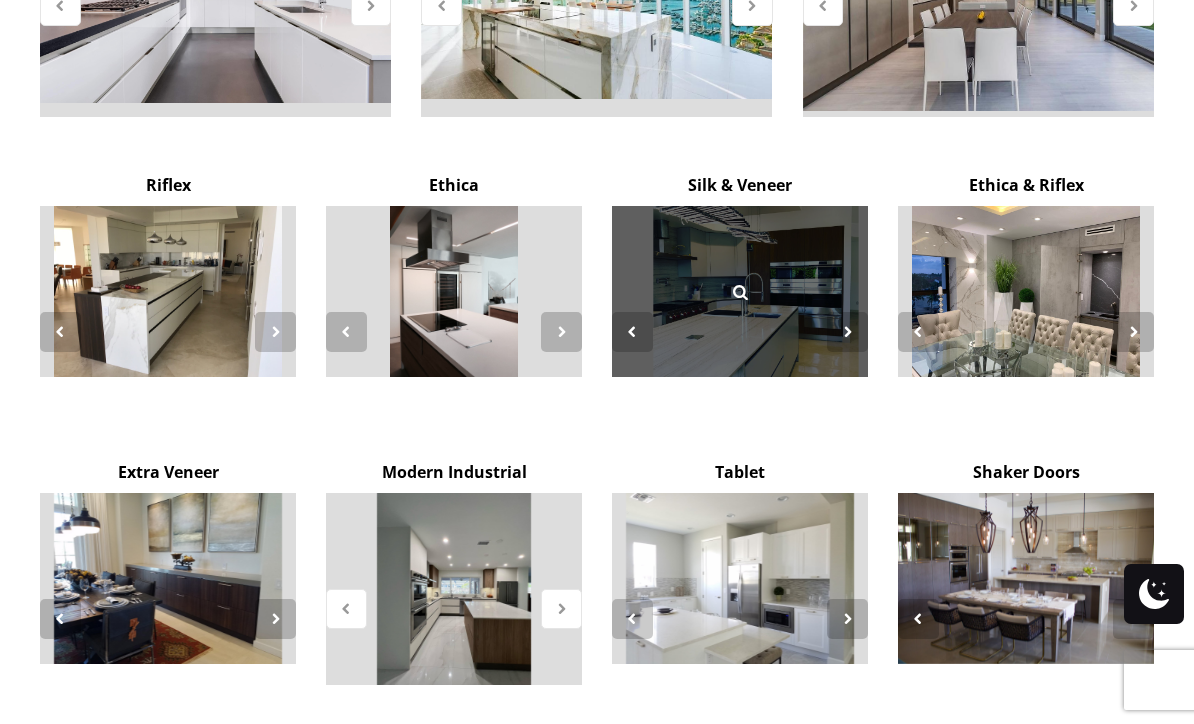 click at bounding box center [740, 292] 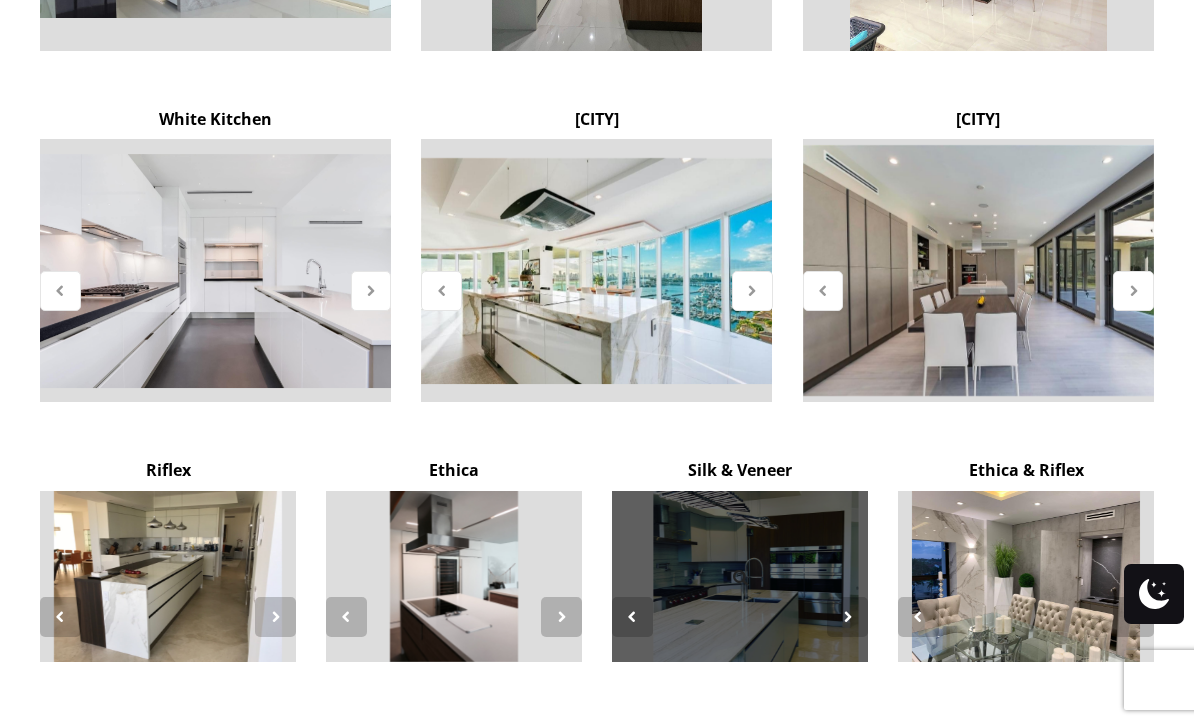 scroll, scrollTop: 2868, scrollLeft: 0, axis: vertical 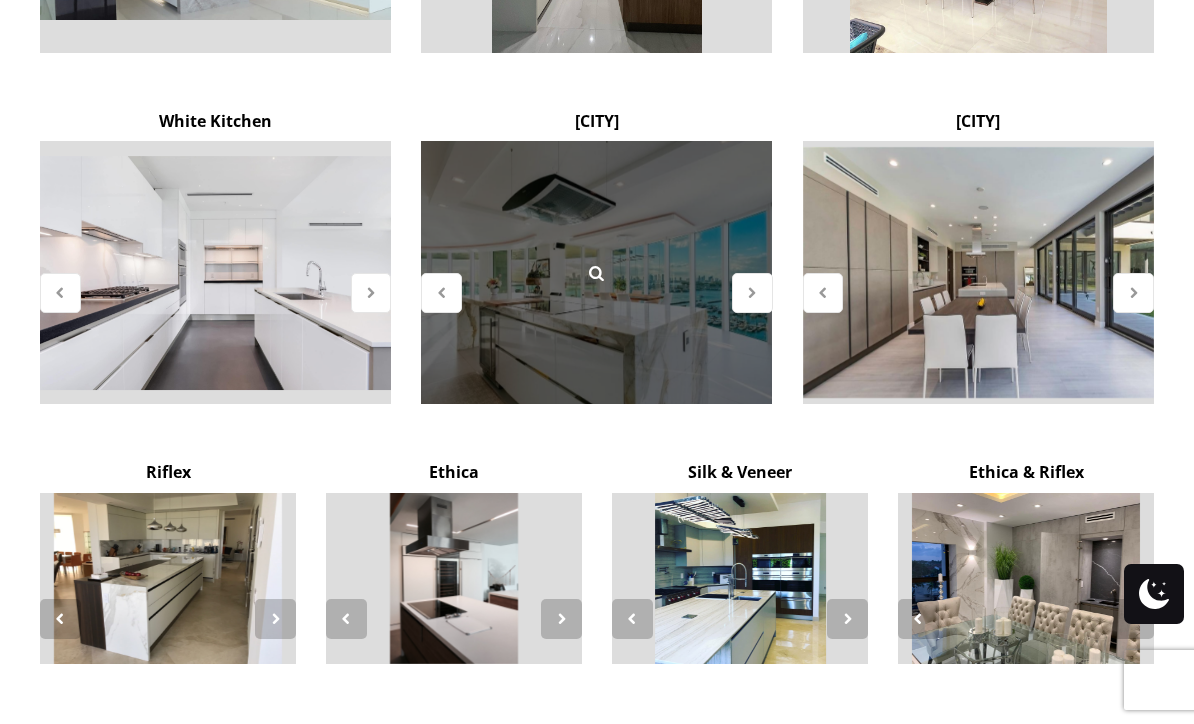 click at bounding box center (597, 273) 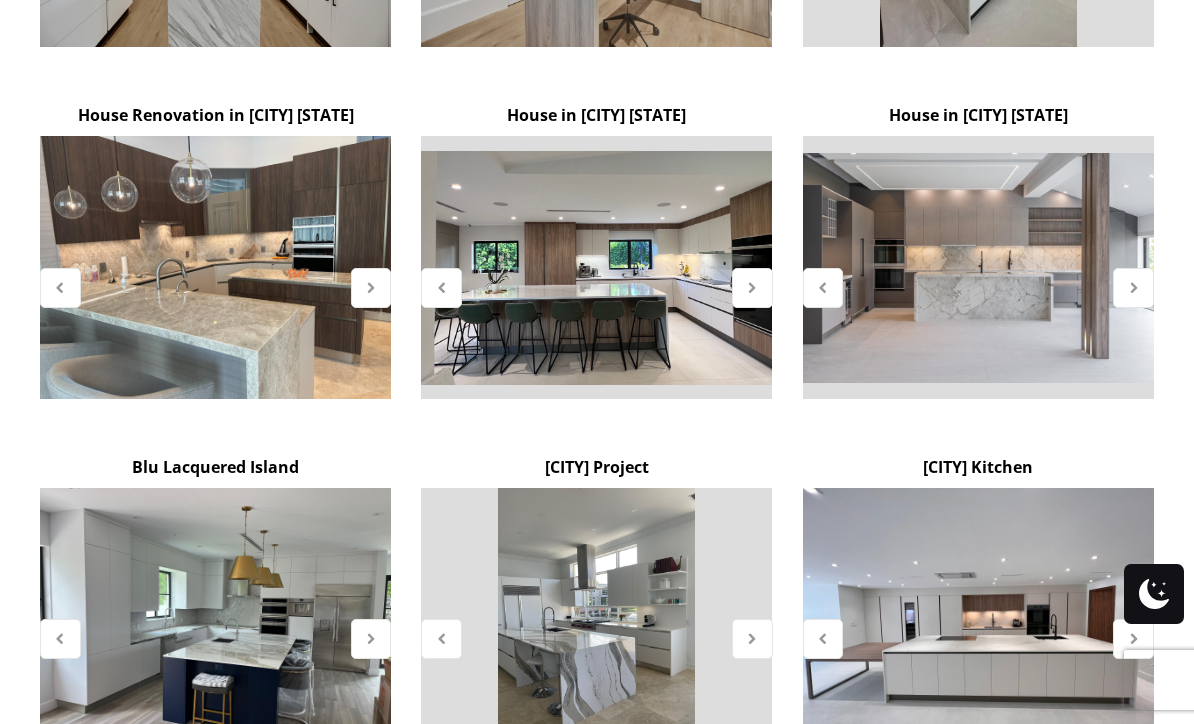 scroll, scrollTop: 1817, scrollLeft: 0, axis: vertical 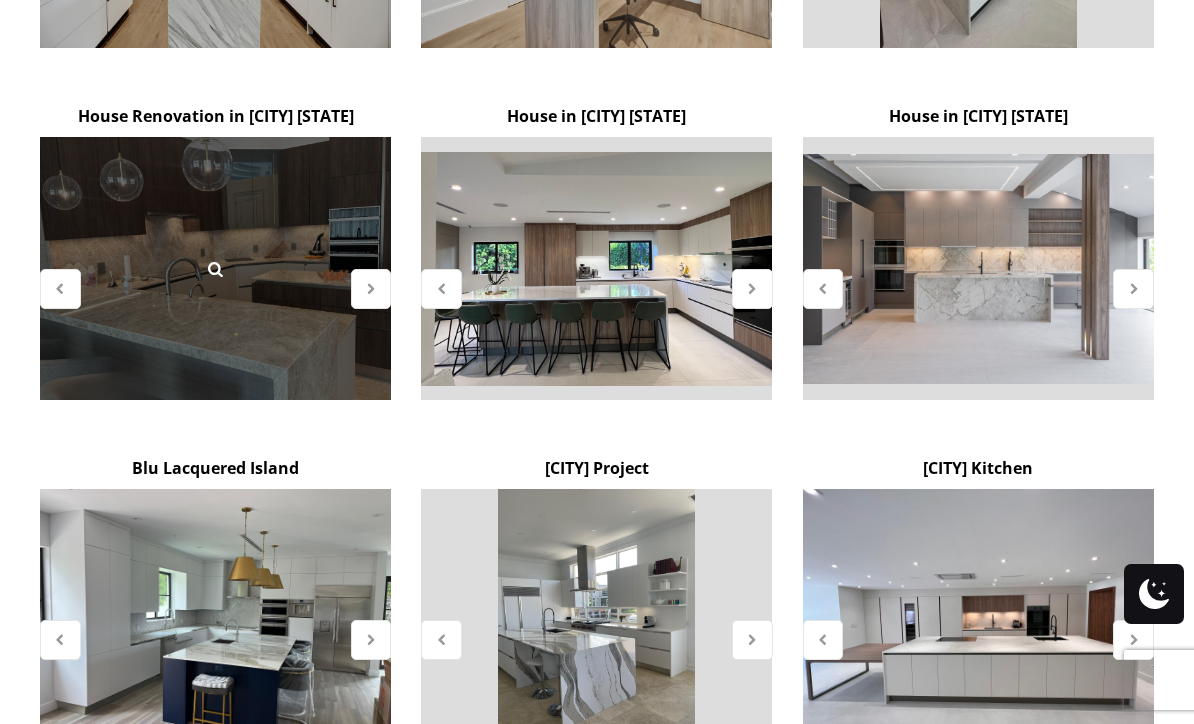 click at bounding box center (215, 269) 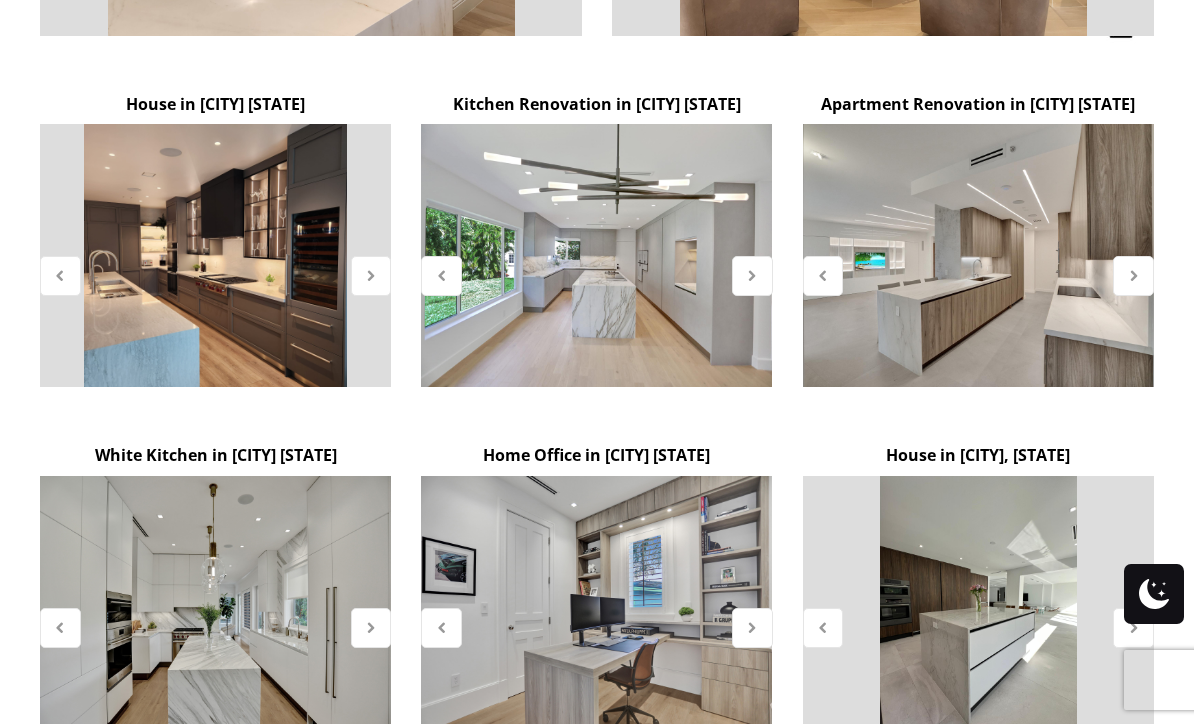 scroll, scrollTop: 1125, scrollLeft: 0, axis: vertical 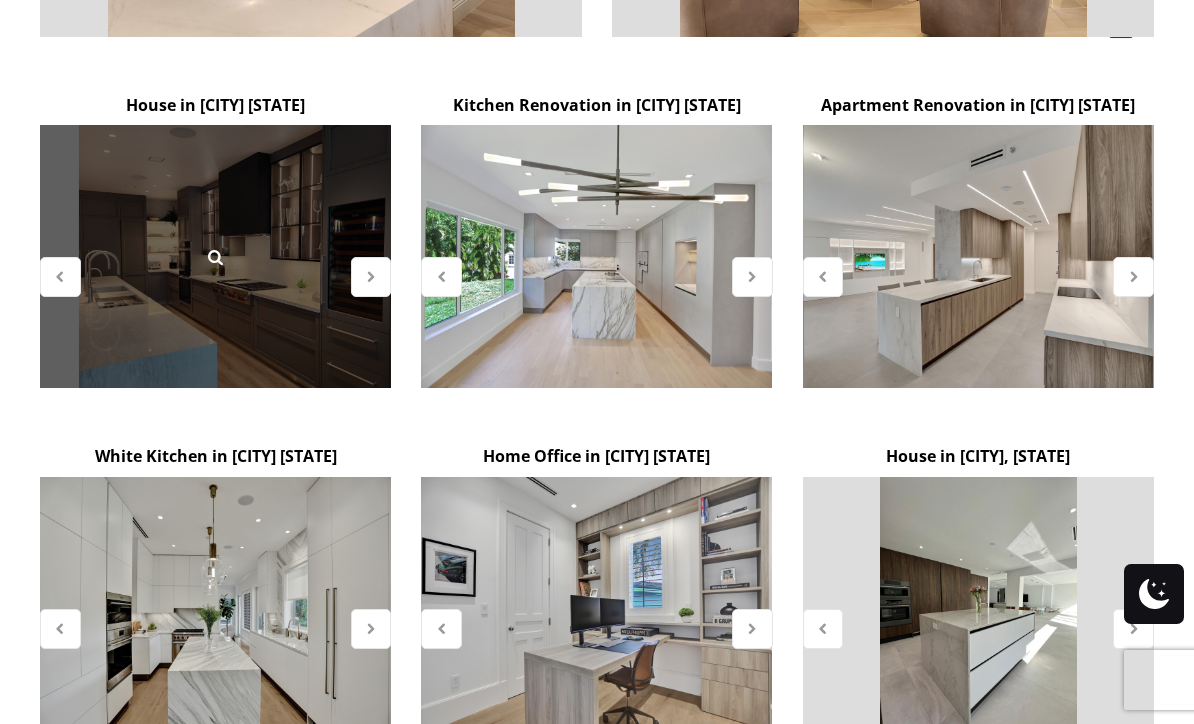 click at bounding box center [215, 257] 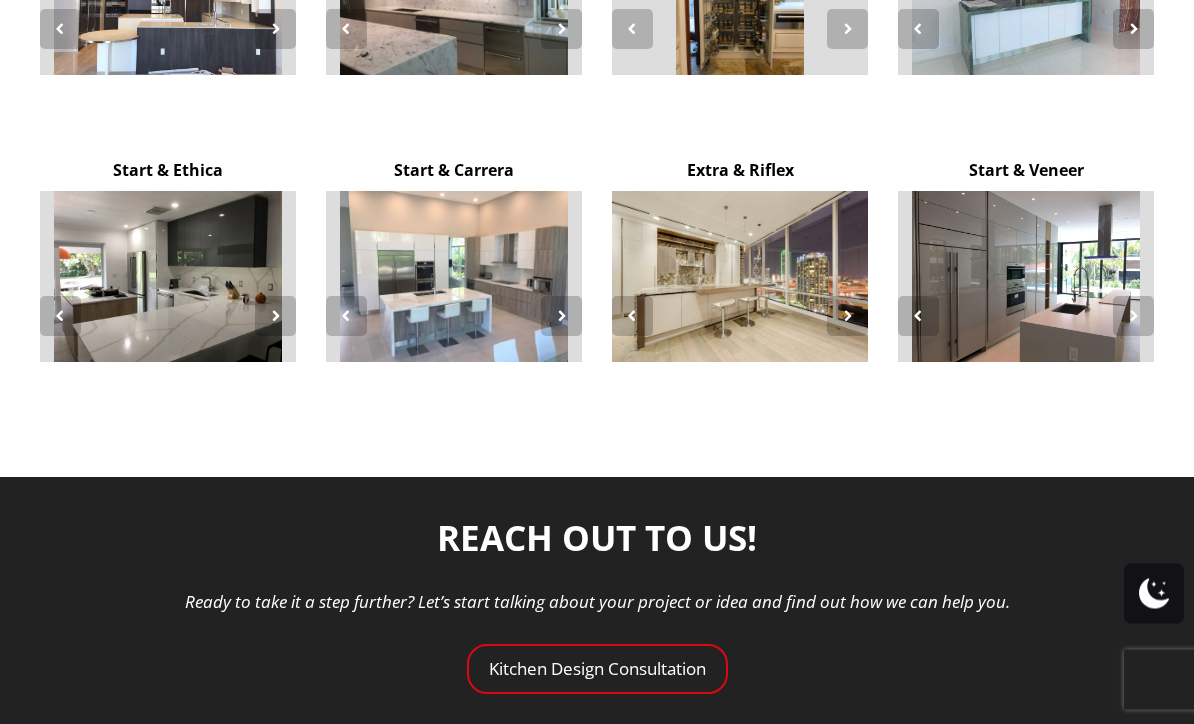 scroll, scrollTop: 4031, scrollLeft: 0, axis: vertical 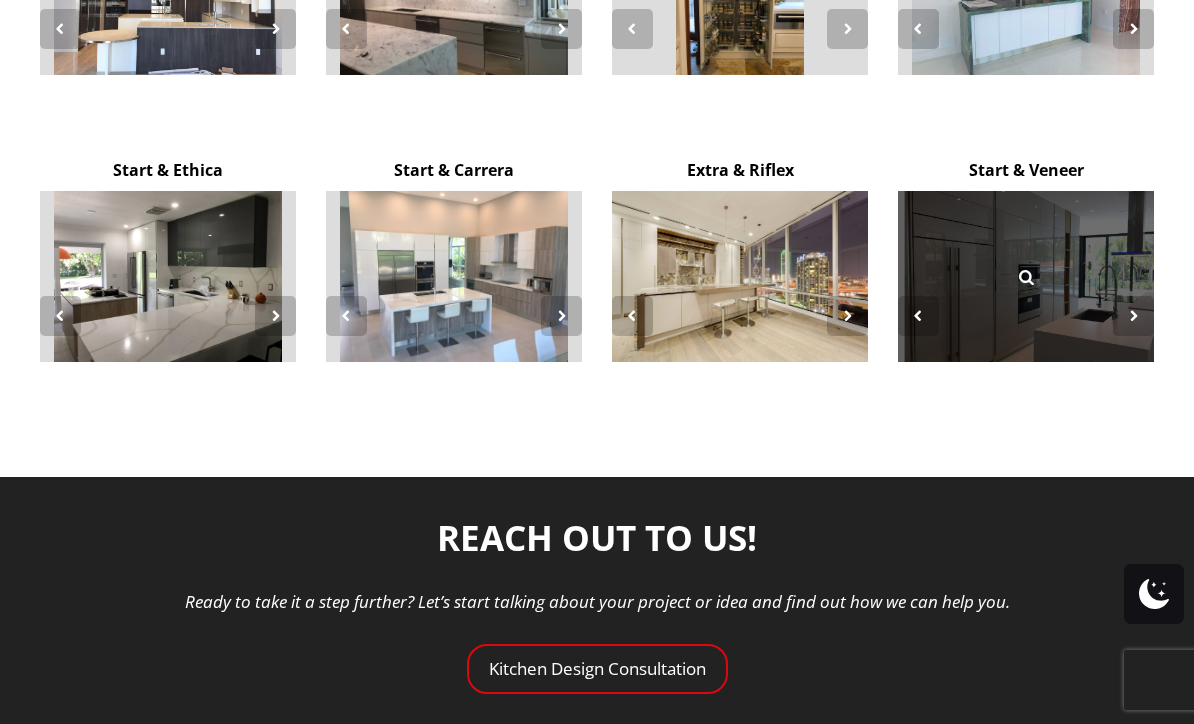 click at bounding box center [1026, 277] 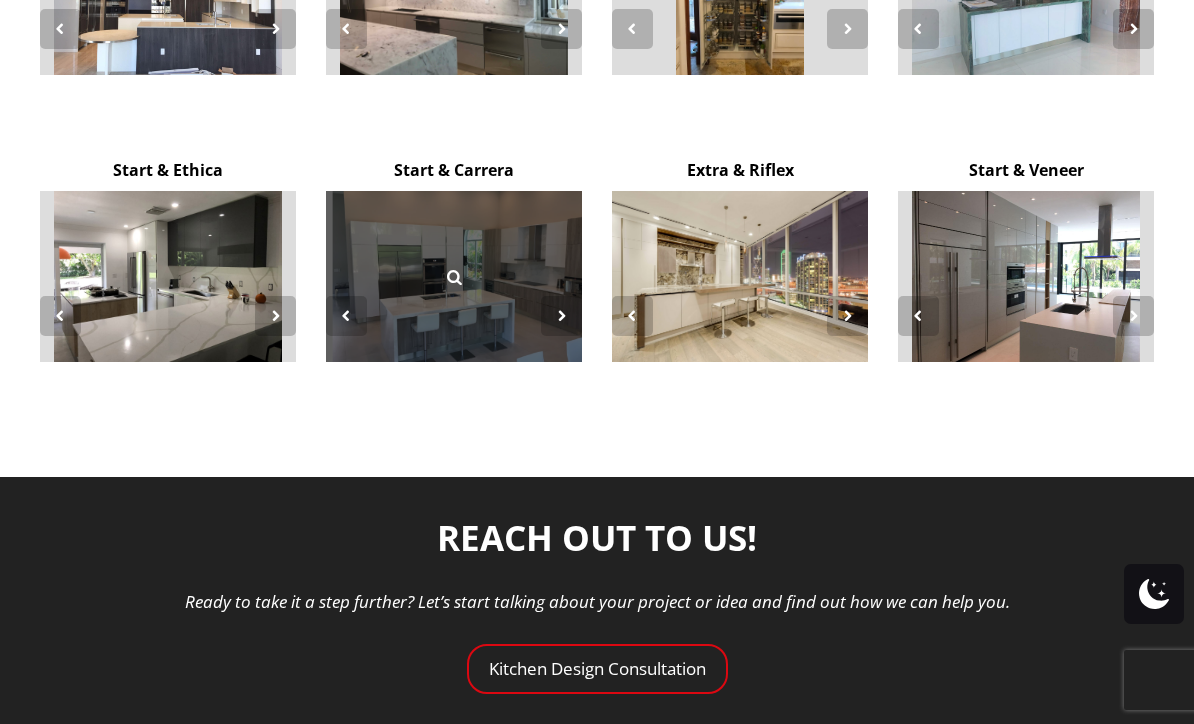 click at bounding box center (454, 277) 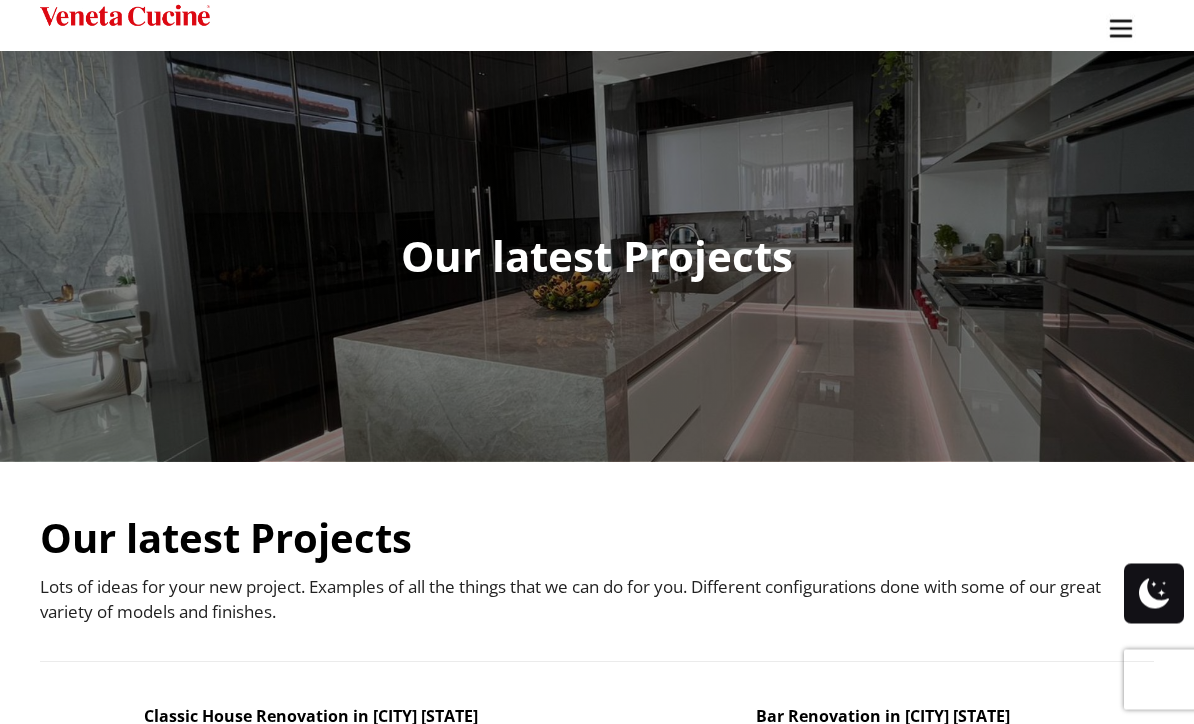 scroll, scrollTop: 0, scrollLeft: 0, axis: both 